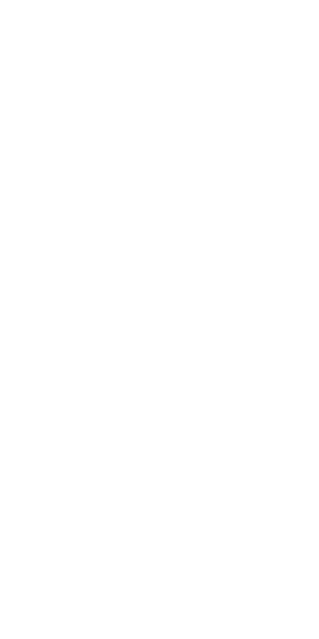 scroll, scrollTop: 0, scrollLeft: 0, axis: both 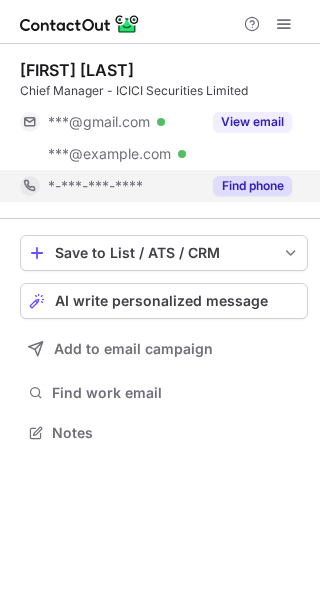 click on "Find phone" at bounding box center (252, 186) 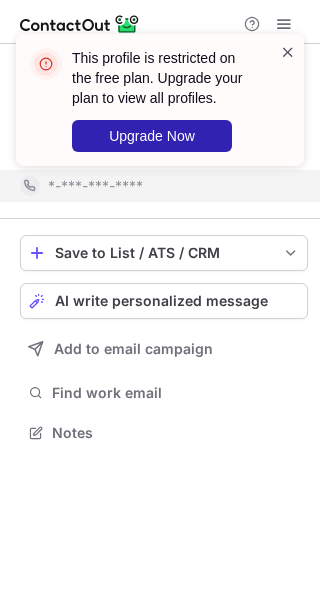 click at bounding box center (288, 52) 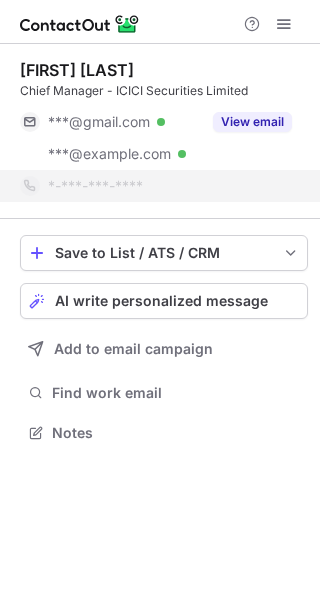 click at bounding box center [288, 100] 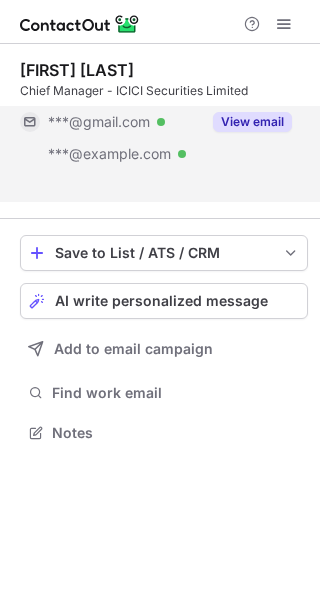 click on "View email" at bounding box center (252, 122) 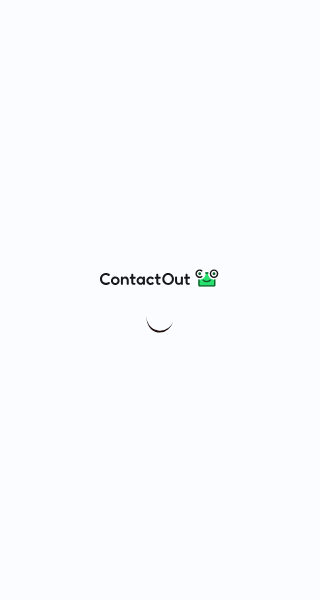 scroll, scrollTop: 0, scrollLeft: 0, axis: both 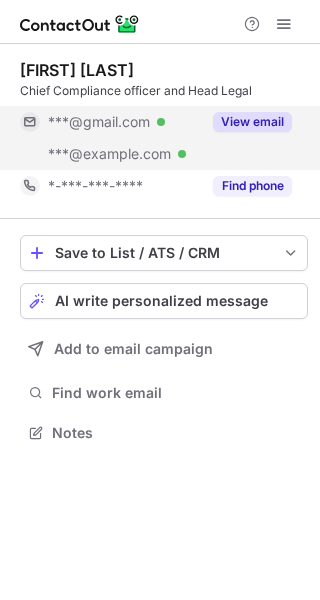 click on "View email" at bounding box center (252, 122) 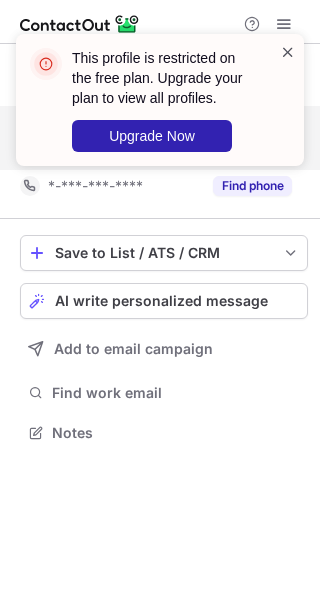 click at bounding box center [288, 52] 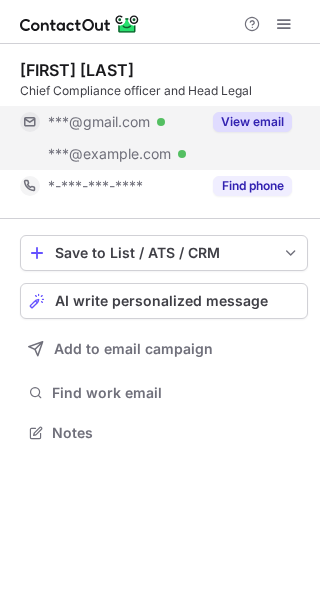click on "This profile is restricted on the free plan. Upgrade your plan to view all profiles. Upgrade Now" at bounding box center [160, 108] 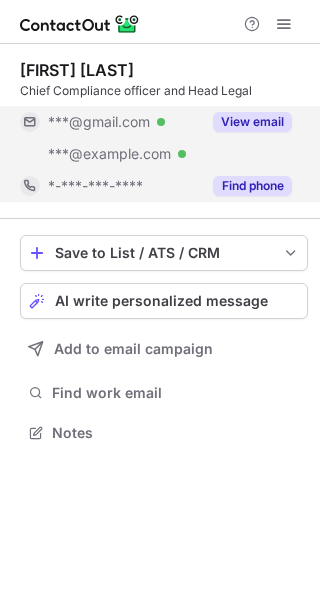 click on "Find phone" at bounding box center (252, 186) 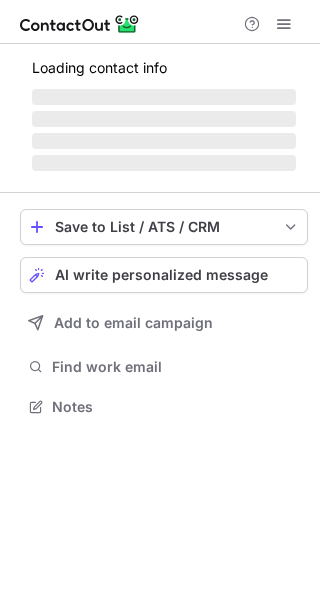 scroll, scrollTop: 0, scrollLeft: 0, axis: both 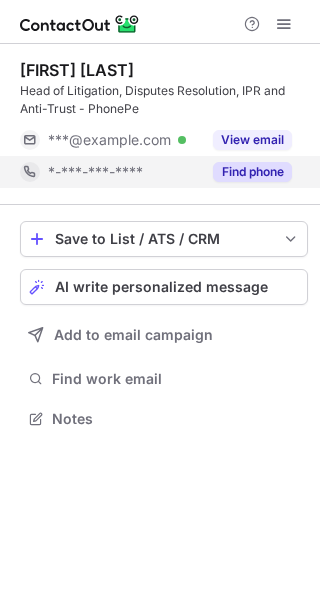 click on "Find phone" at bounding box center [252, 172] 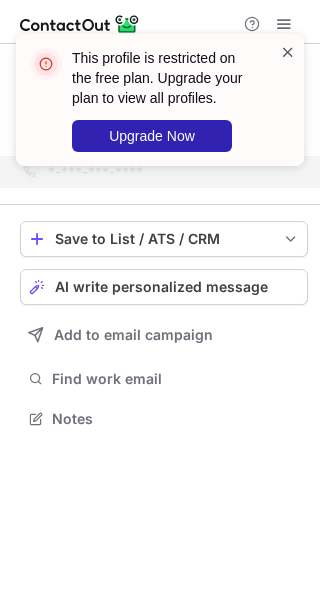 click at bounding box center (288, 52) 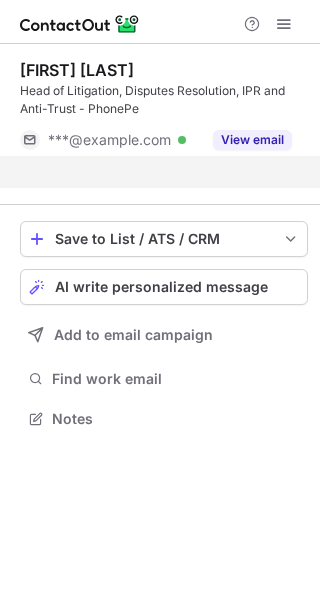 scroll, scrollTop: 372, scrollLeft: 320, axis: both 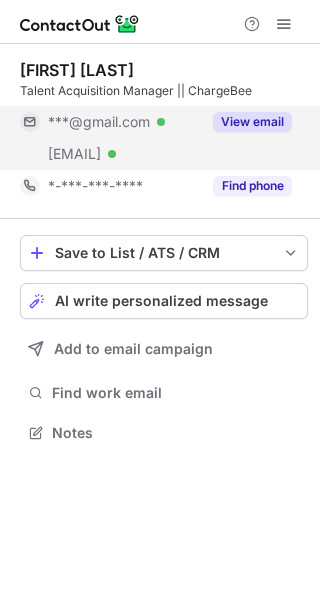 click on "View email" at bounding box center [252, 122] 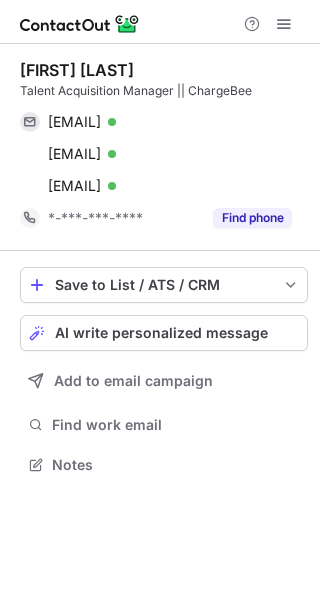 scroll, scrollTop: 10, scrollLeft: 10, axis: both 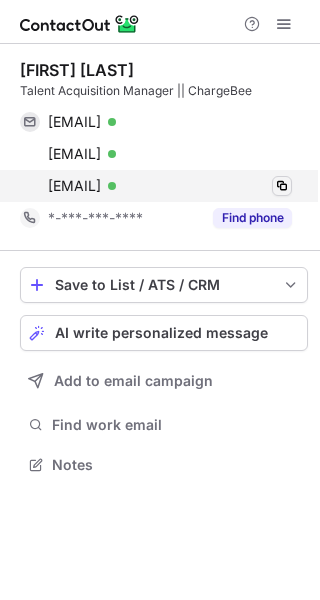 click at bounding box center (282, 186) 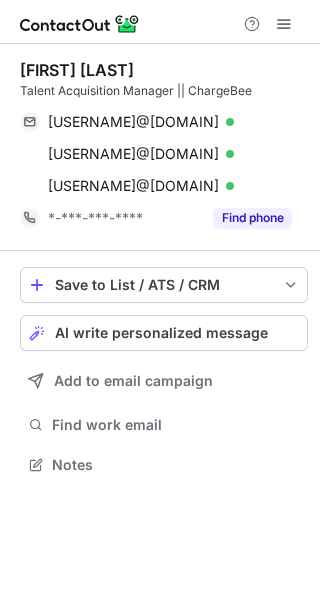 scroll, scrollTop: 0, scrollLeft: 0, axis: both 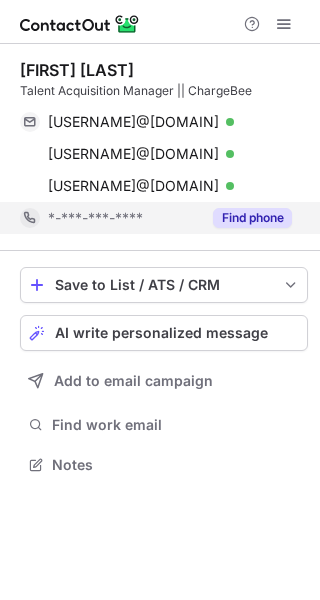 click on "Find phone" at bounding box center (252, 218) 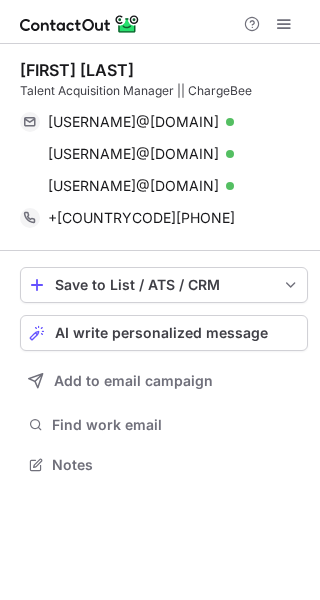 click on "+[COUNTRYCODE][PHONE]" at bounding box center (170, 218) 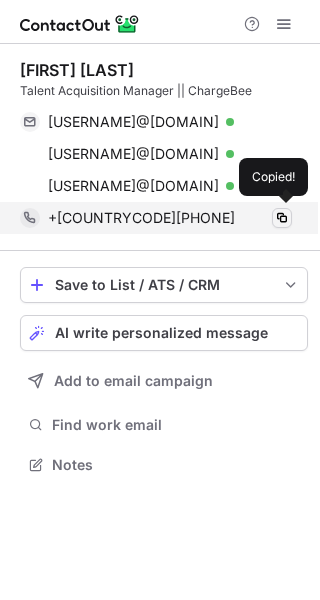 click at bounding box center [282, 218] 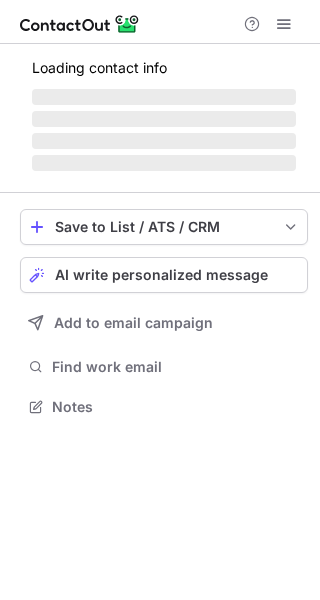 scroll, scrollTop: 0, scrollLeft: 0, axis: both 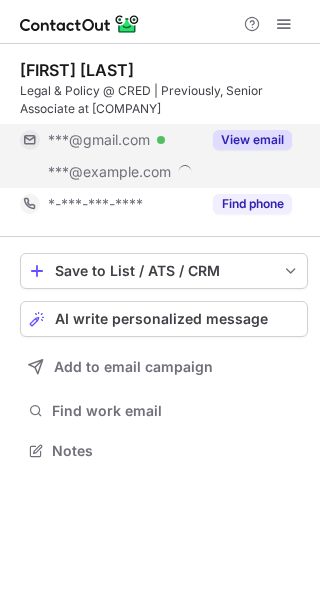 click on "View email" at bounding box center (252, 140) 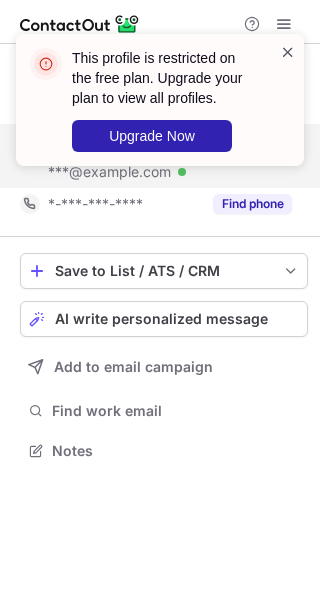 click at bounding box center [288, 52] 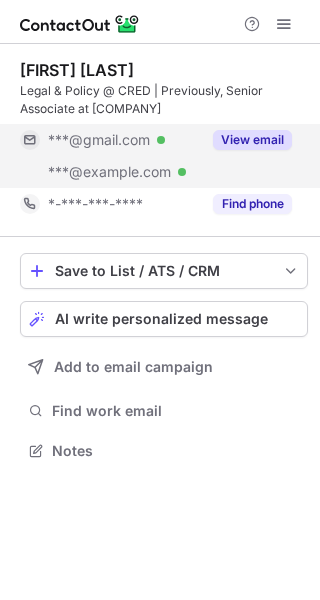 click on "This profile is restricted on the free plan. Upgrade your plan to view all profiles. Upgrade Now" at bounding box center [160, 108] 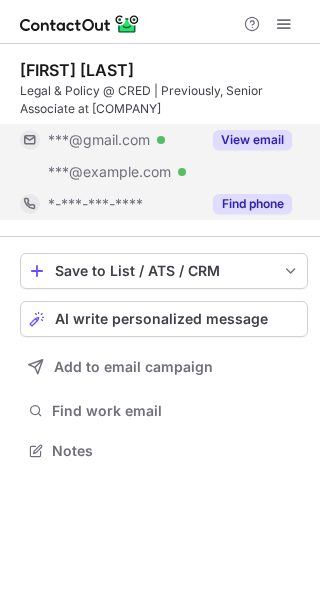 click on "Find phone" at bounding box center (252, 204) 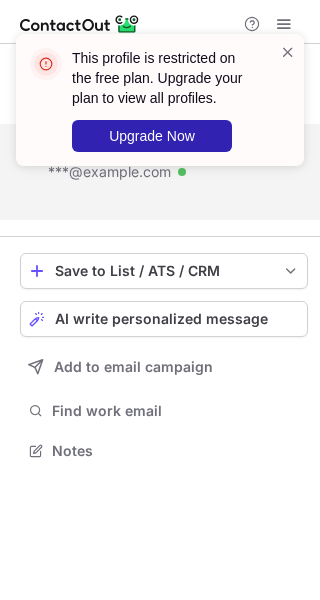 scroll, scrollTop: 404, scrollLeft: 320, axis: both 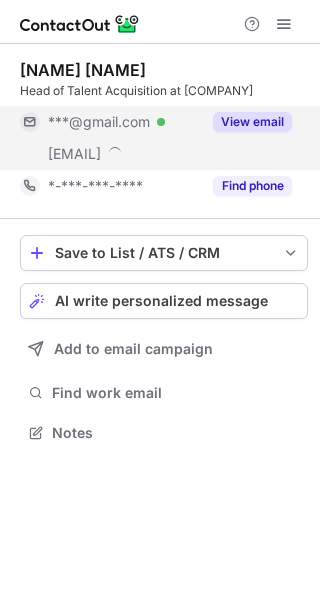 click on "View email" at bounding box center [252, 122] 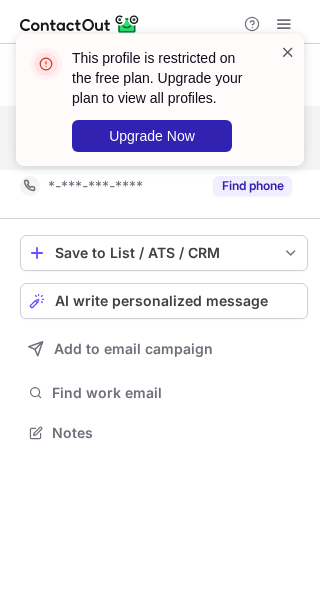 click at bounding box center [288, 52] 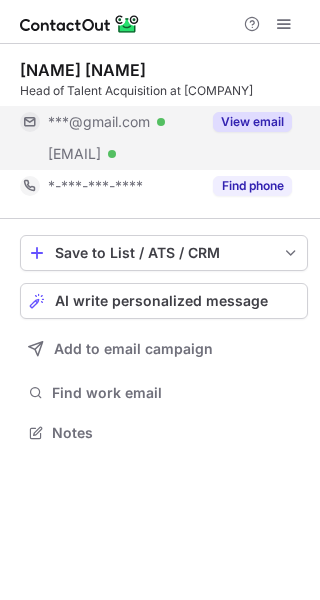 click on "This profile is restricted on the free plan. Upgrade your plan to view all profiles. Upgrade Now" at bounding box center (160, 108) 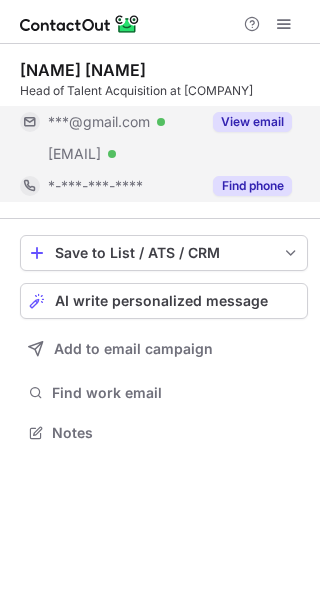 click on "Find phone" at bounding box center (252, 186) 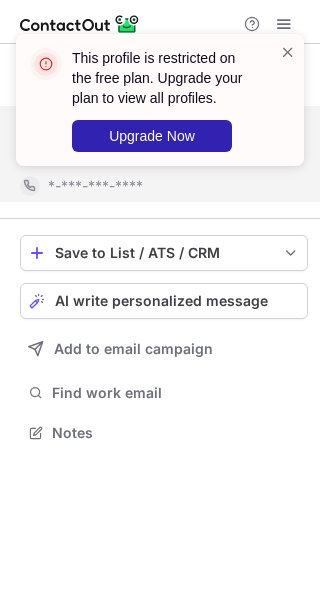 click on "This profile is restricted on the free plan. Upgrade your plan to view all profiles. Upgrade Now" at bounding box center (160, 108) 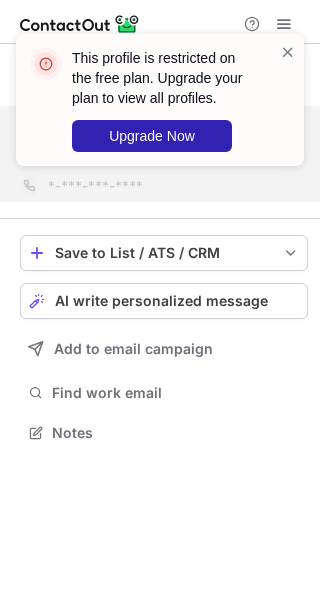 click at bounding box center [288, 52] 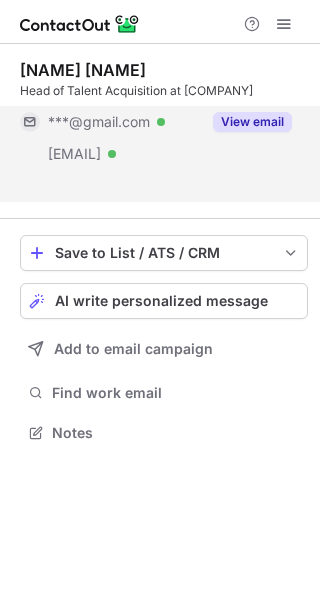 scroll, scrollTop: 386, scrollLeft: 320, axis: both 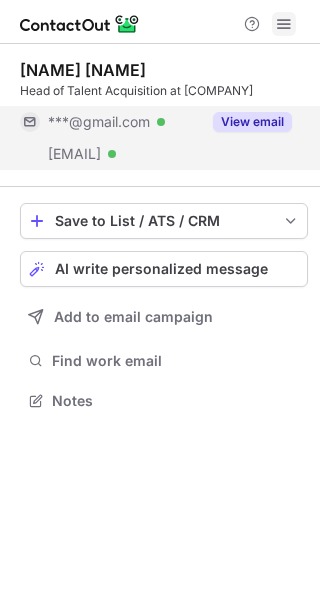 click at bounding box center [284, 24] 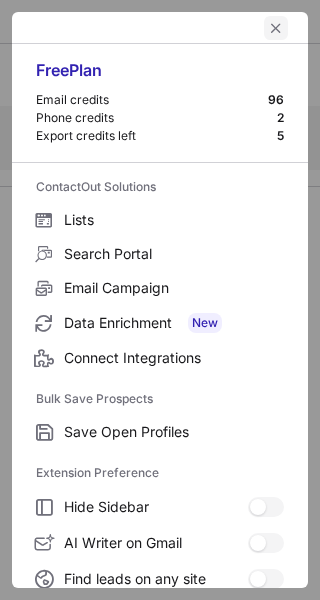 click at bounding box center [276, 28] 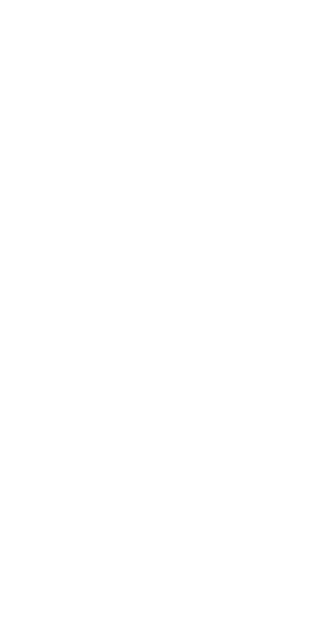 scroll, scrollTop: 0, scrollLeft: 0, axis: both 